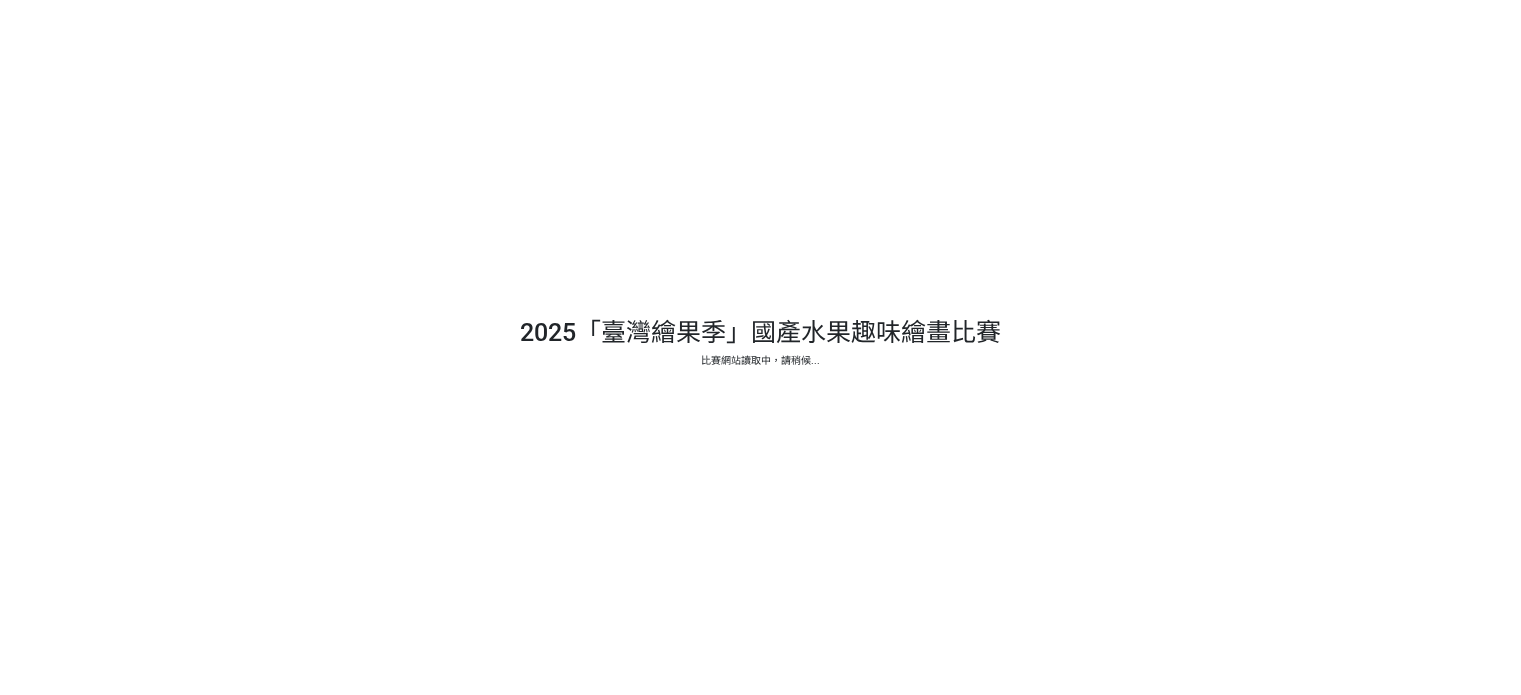 scroll, scrollTop: 0, scrollLeft: 0, axis: both 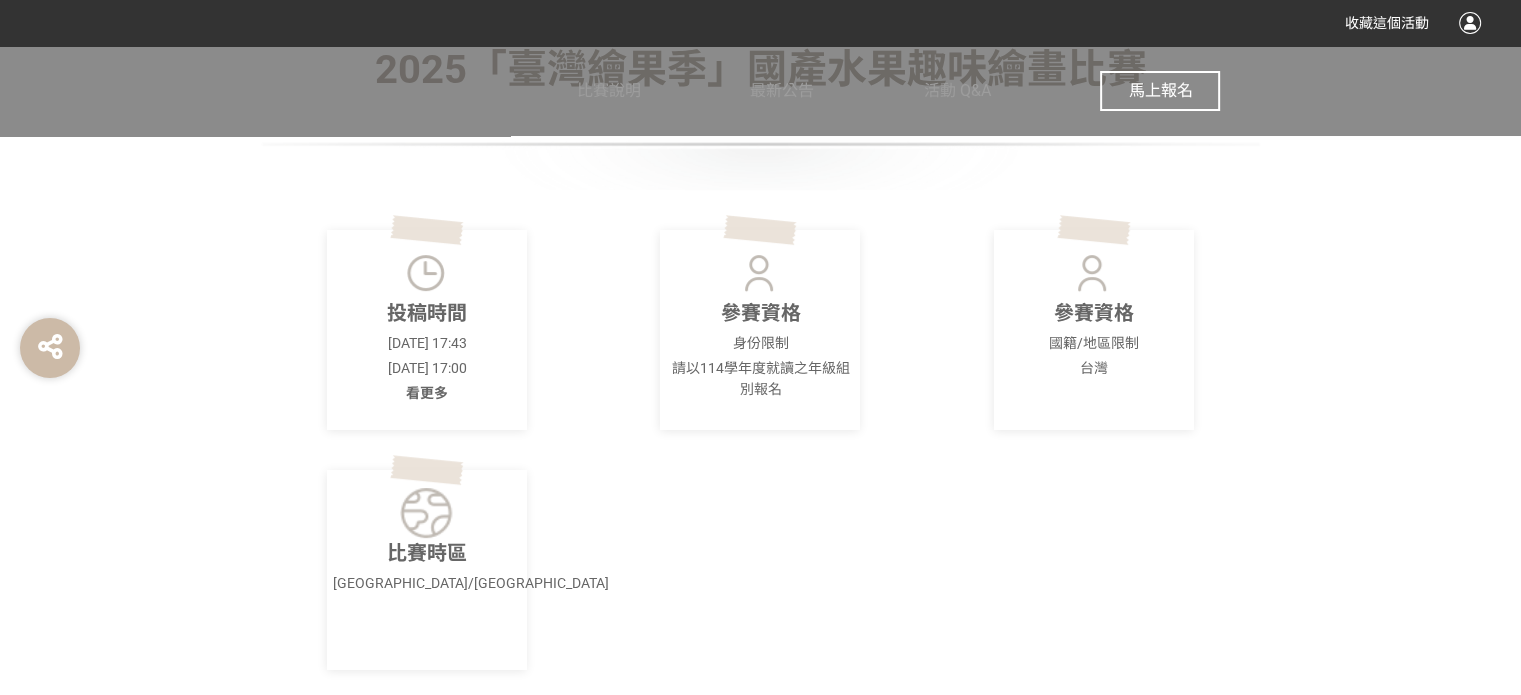 click on "看更多" at bounding box center [427, 393] 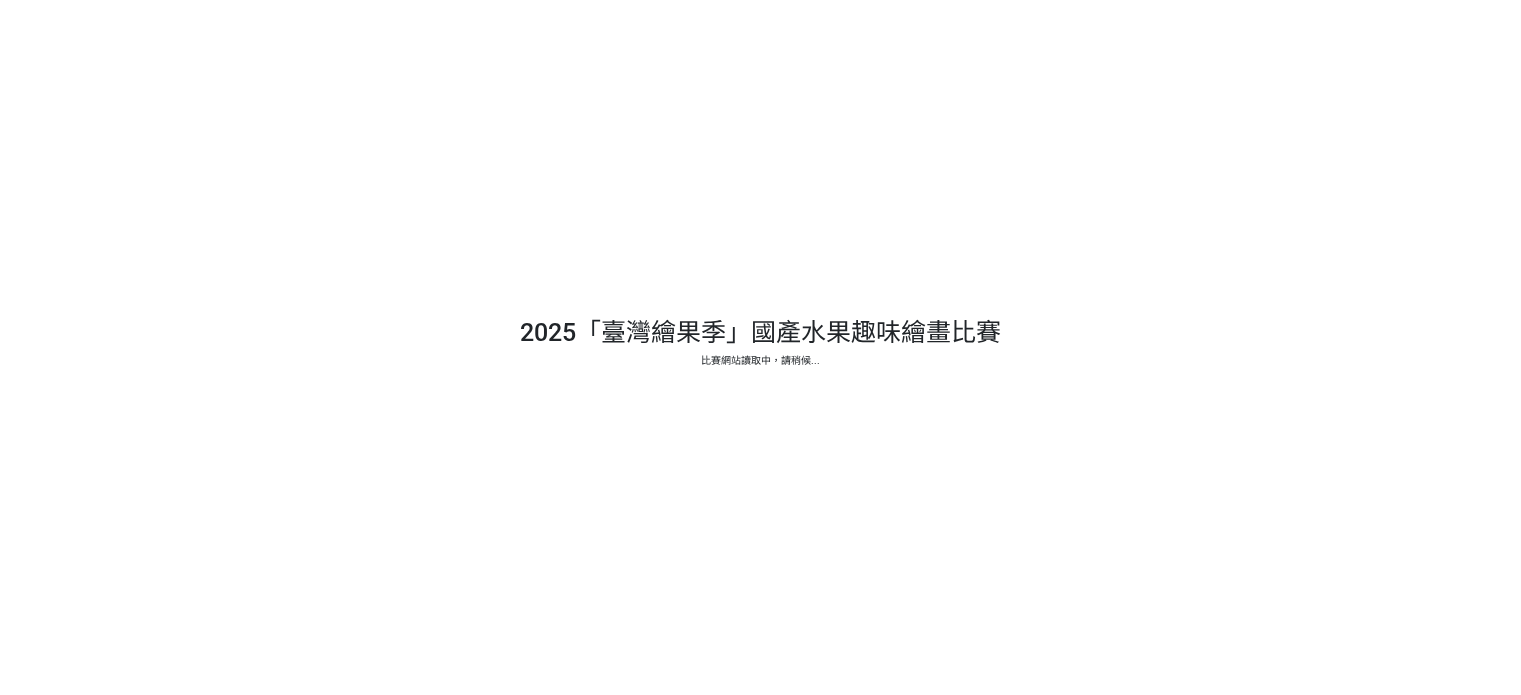 scroll, scrollTop: 0, scrollLeft: 0, axis: both 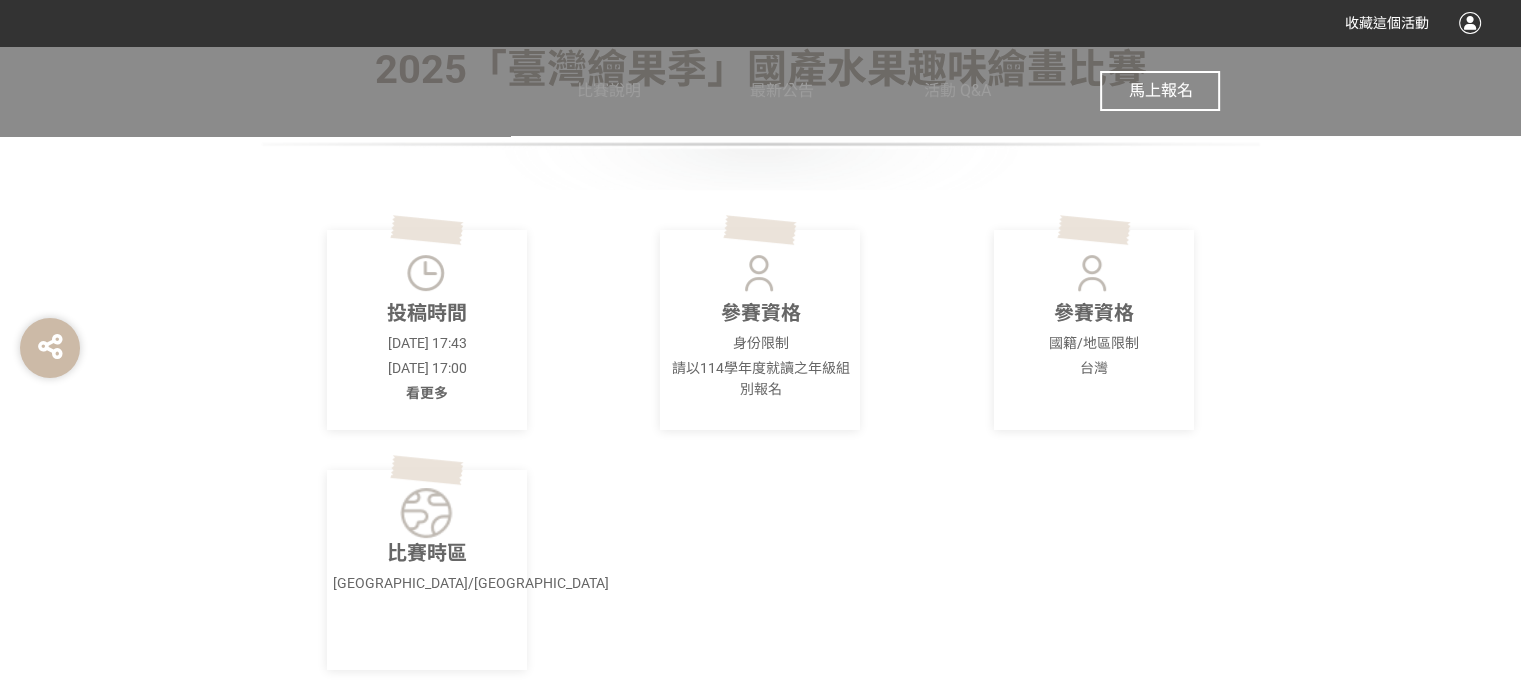 click on "看更多" at bounding box center [427, 393] 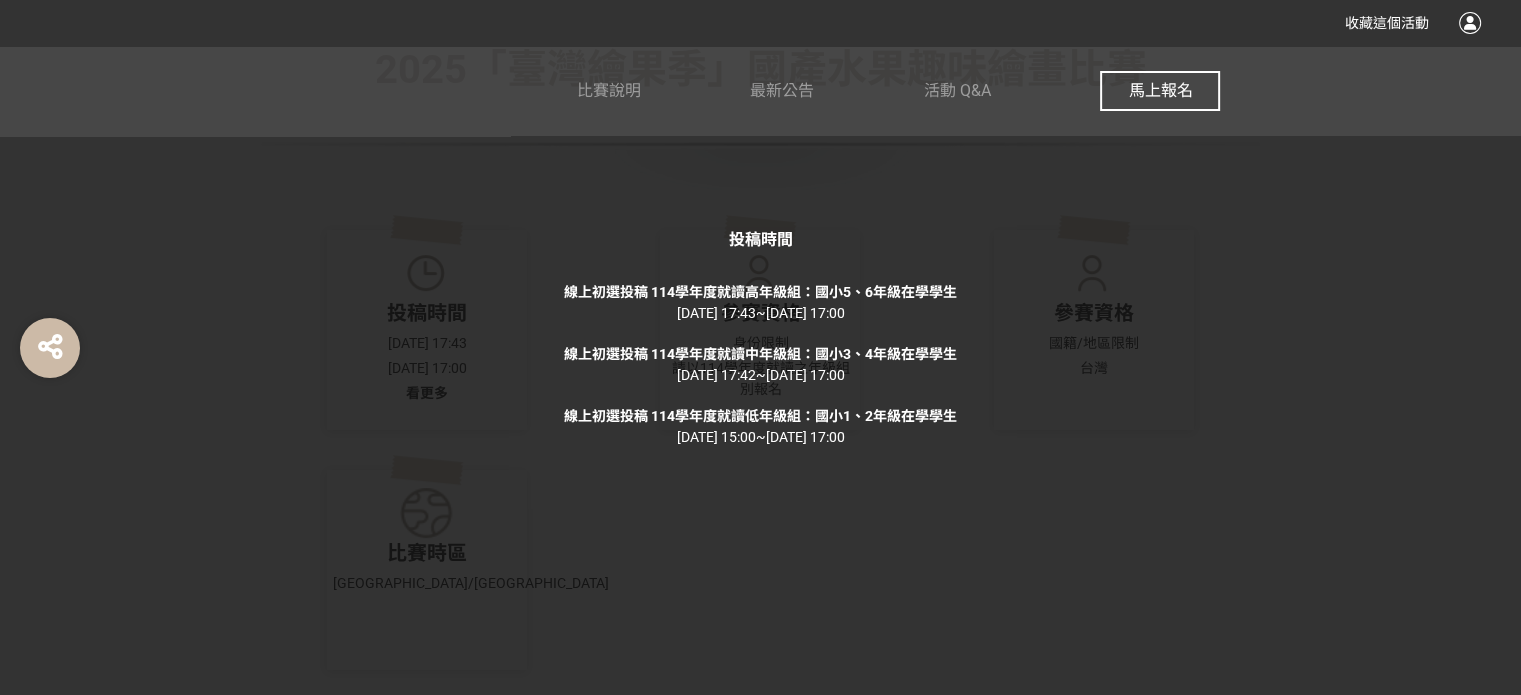 click on "馬上報名" at bounding box center [1160, 90] 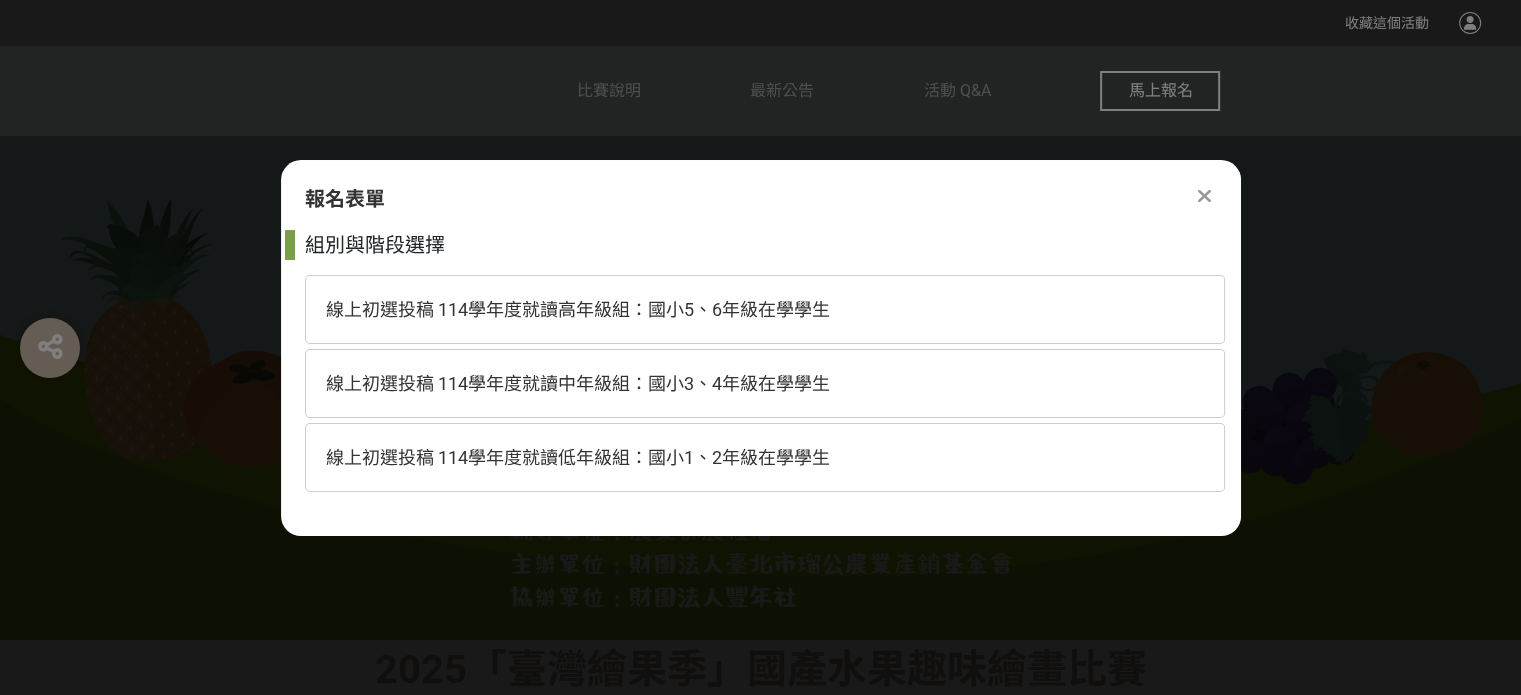 scroll, scrollTop: 0, scrollLeft: 0, axis: both 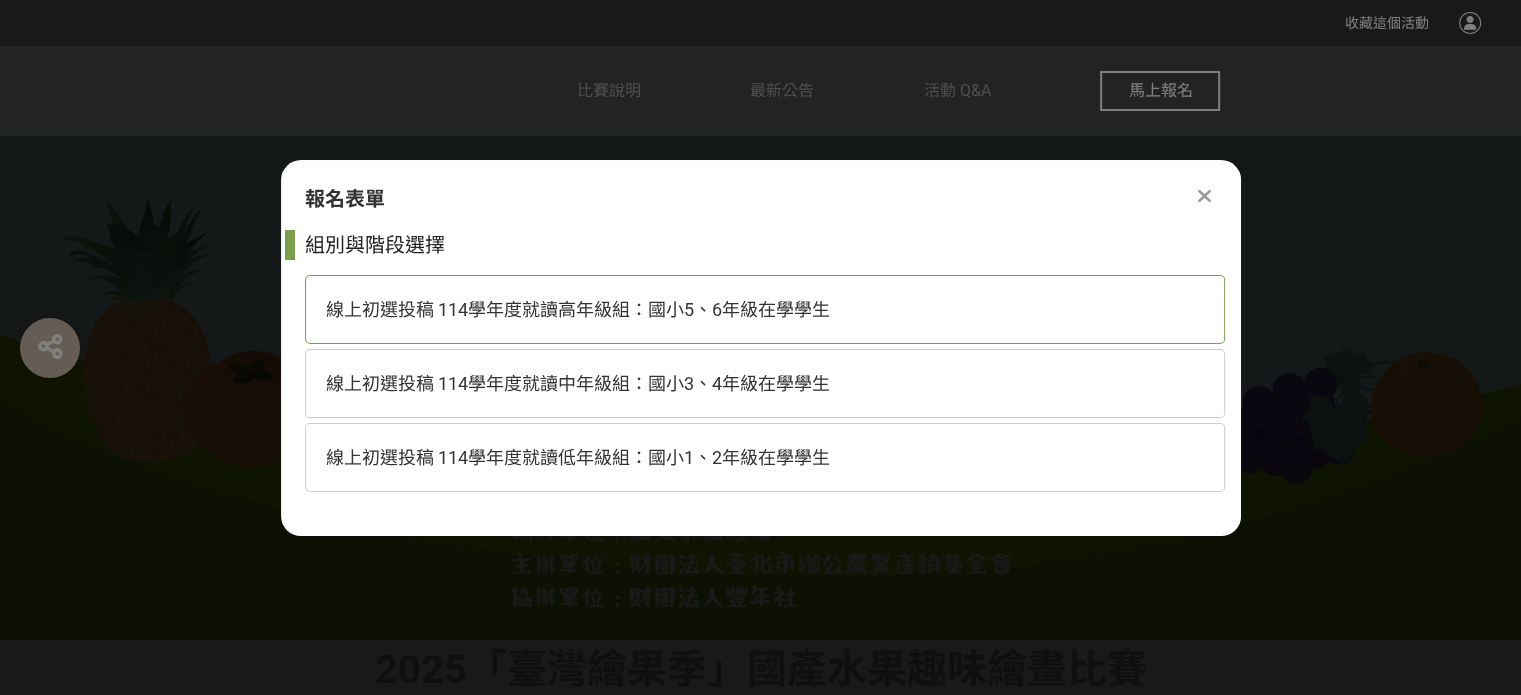 click on "線上初選投稿 114學年度就讀高年級組：國小5、6年級在學學生" at bounding box center (578, 309) 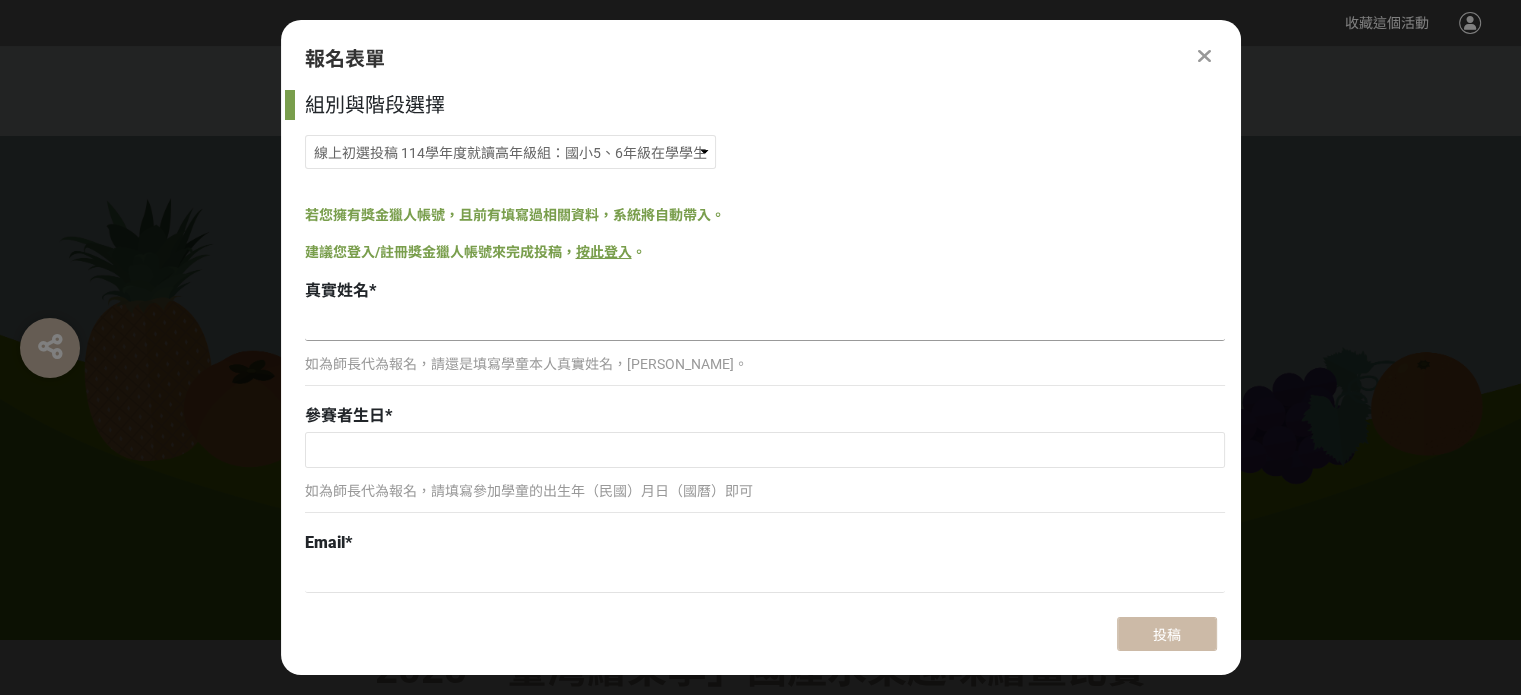 click at bounding box center (765, 324) 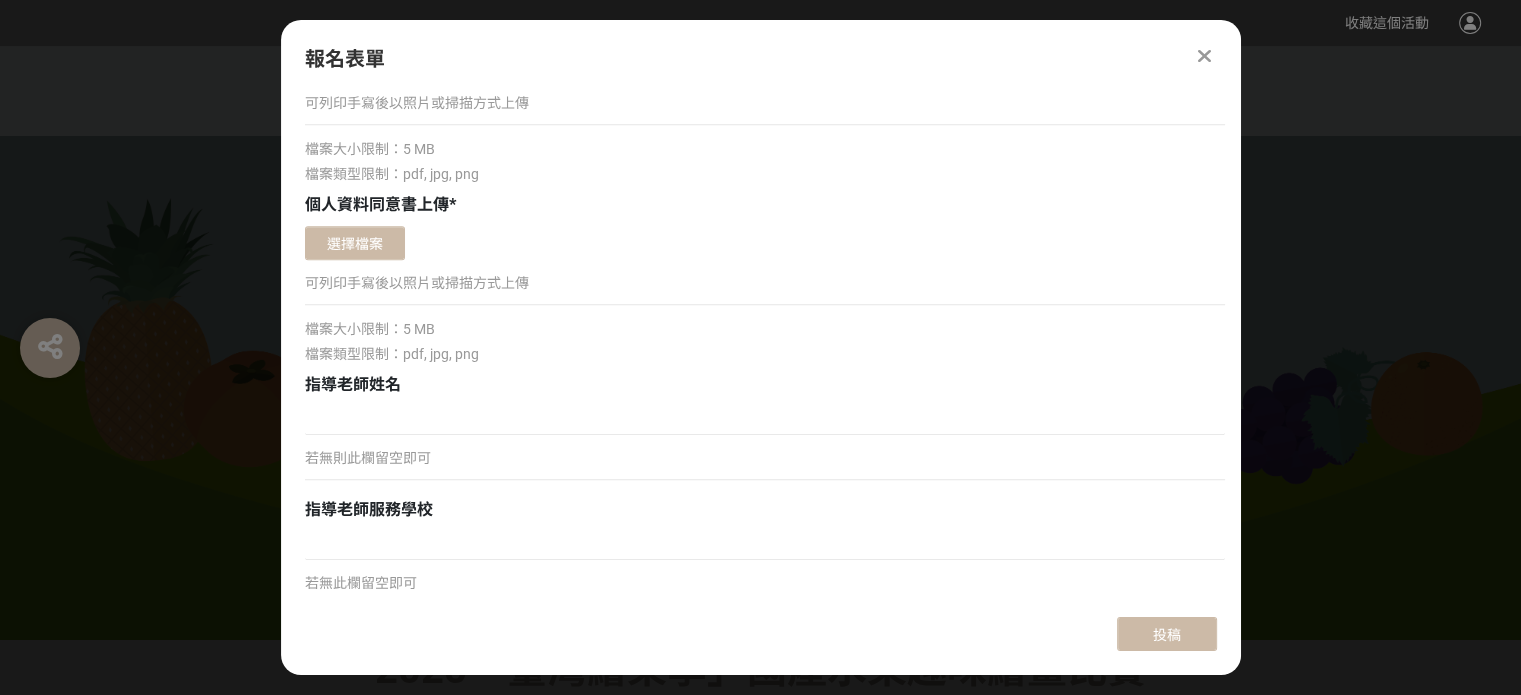 scroll, scrollTop: 2048, scrollLeft: 0, axis: vertical 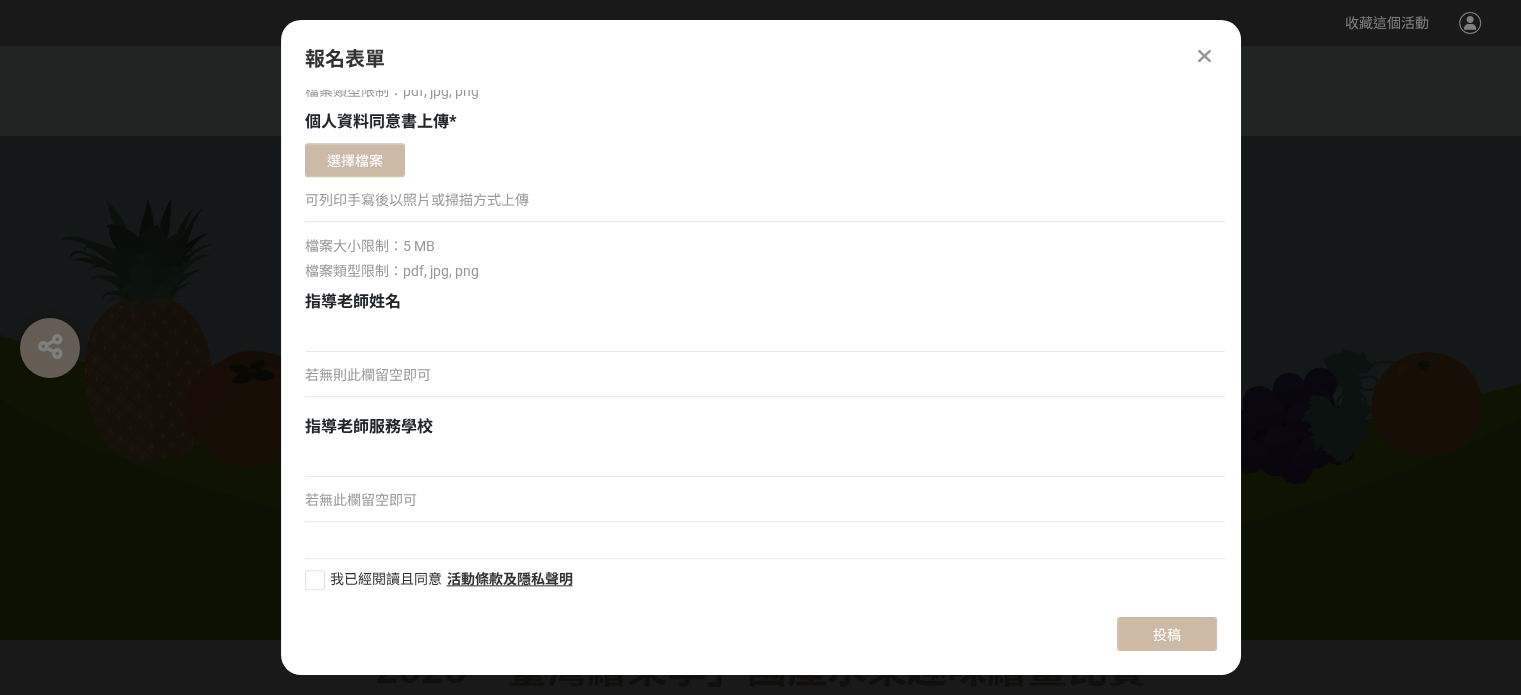 click at bounding box center [1205, 56] 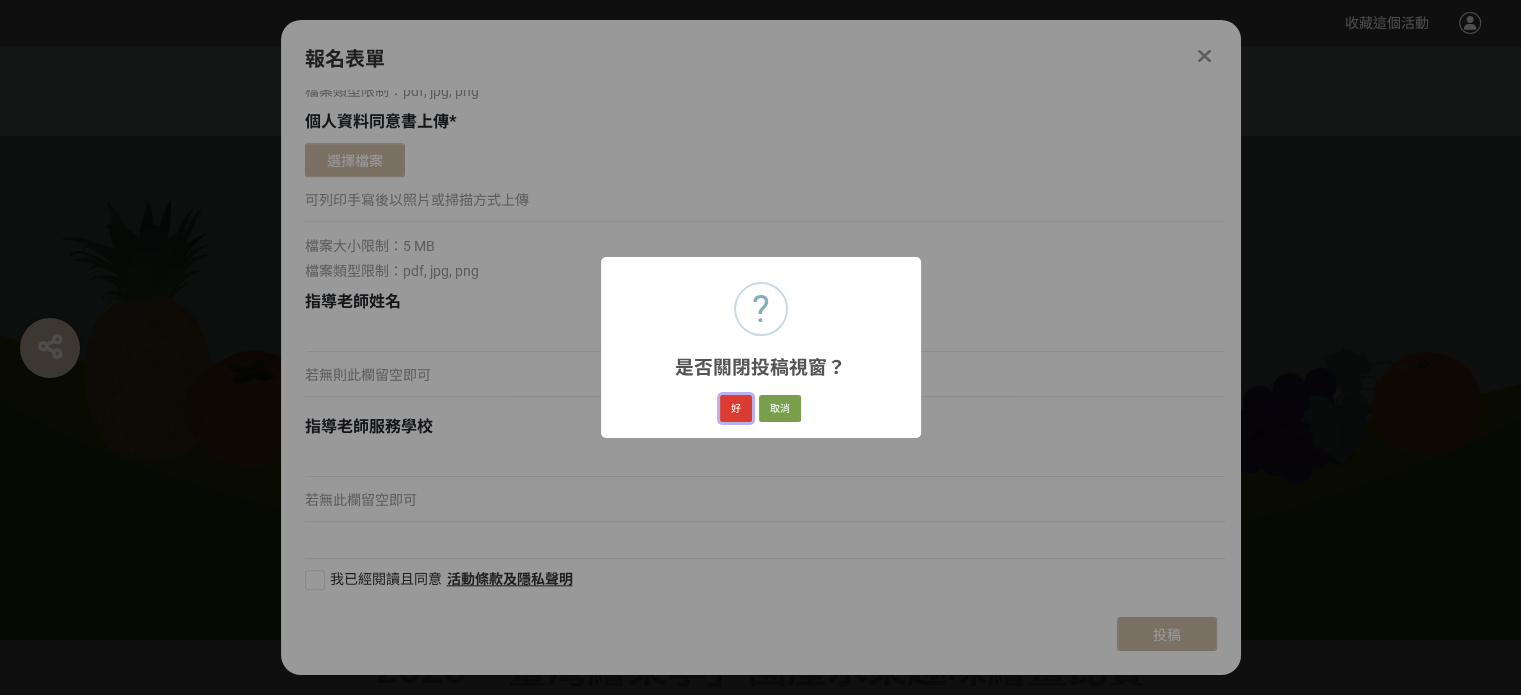 click on "好" at bounding box center (736, 409) 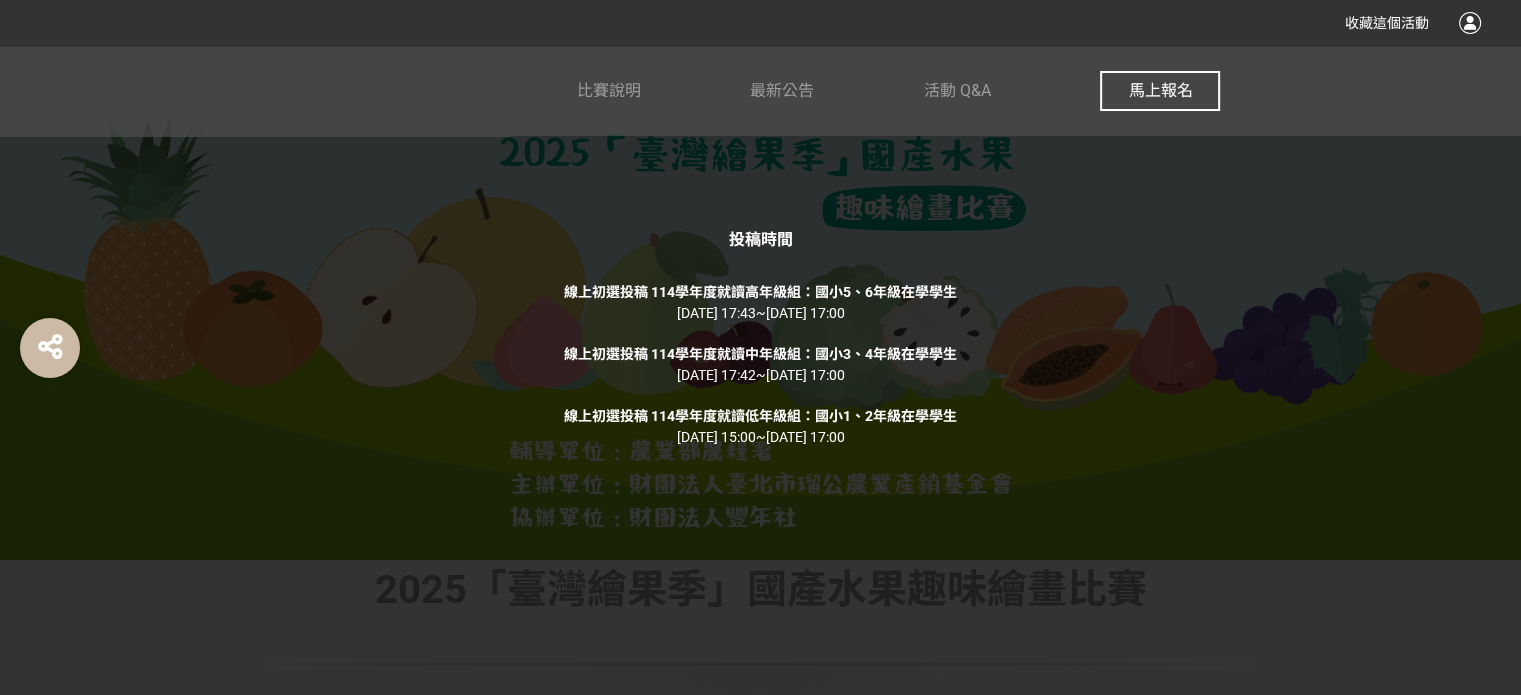 scroll, scrollTop: 166, scrollLeft: 0, axis: vertical 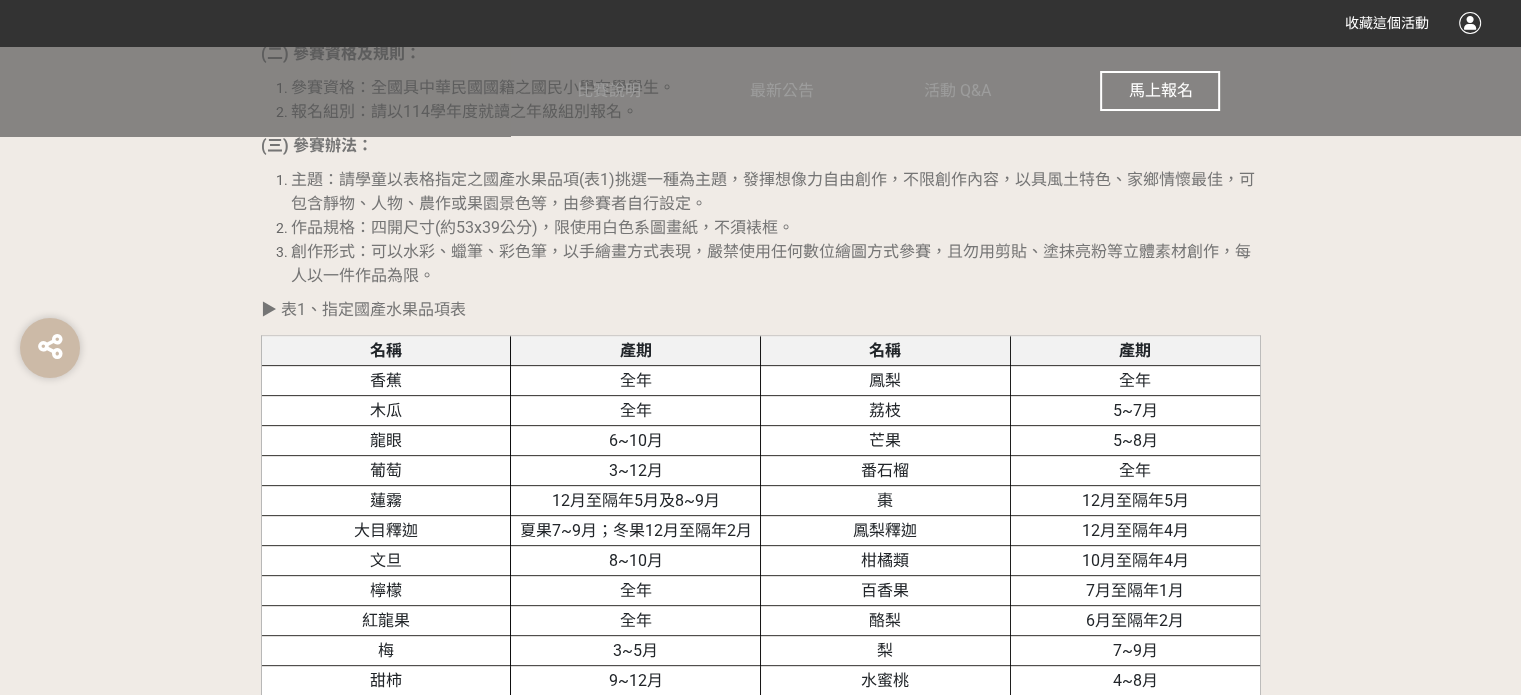 click on "≡ 比賽目的 ≡ 為落實食農教育理念，農業部農糧署推廣從土地開始，逐步引導國人深入文化底蘊和生活型態，回溯飲食、農業及環境之間的連結，提升國人對於在地農業的認識及重視，並透過舉辦趣味比賽，引導學童主動探索日常生活最喜愛的國產水果，解開從產地到餐桌無限的想像之謎，深化在地連結，傳承飲食文化。誠摯地邀請您，從「臺灣繪果季」(臺語發音：臺灣畫果子Tâi-uân uē-kó-tsí))國產水果趣味繪畫比賽指定品項中挑選一種作為創作主題，畫下您 最喜歡的國產水果 。在您的記憶中，那一顆國產水果、一場盛夏果園的風景、一次甜蜜日常的瞬間，是在什麼樣的季節、帶給您什麼樣的心情?顏色、香氣或形狀，讓您深深著迷的國產水果特點是那些?邀請踴躍參與國產水果食農教育，朝向永續生活邁進！ ≡ 執行單位 ≡ 輔導單位：農業部農糧署 名稱 產期" at bounding box center [761, 835] 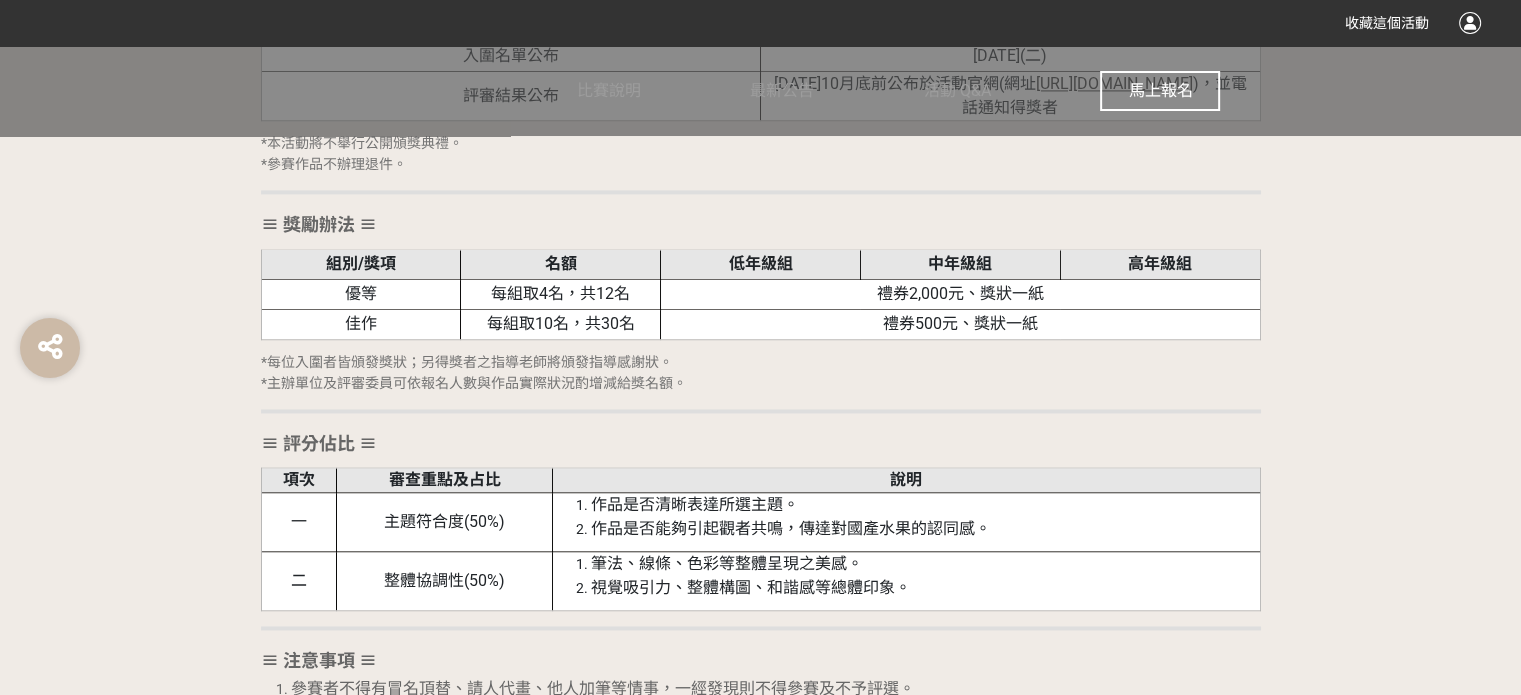scroll, scrollTop: 2414, scrollLeft: 0, axis: vertical 